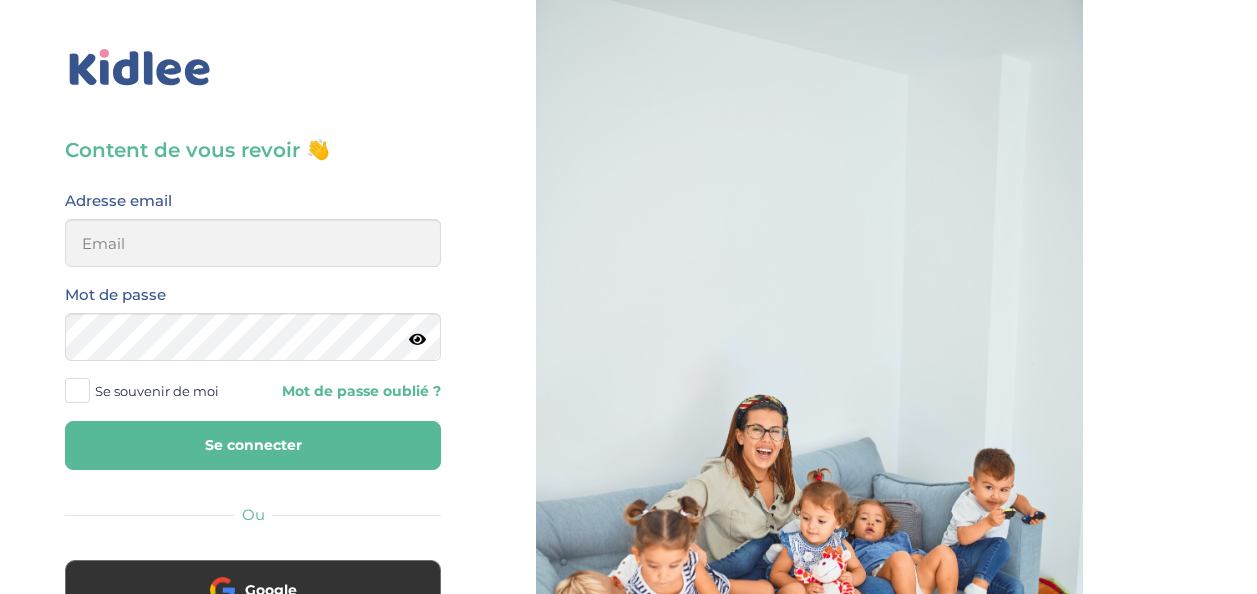 scroll, scrollTop: 0, scrollLeft: 0, axis: both 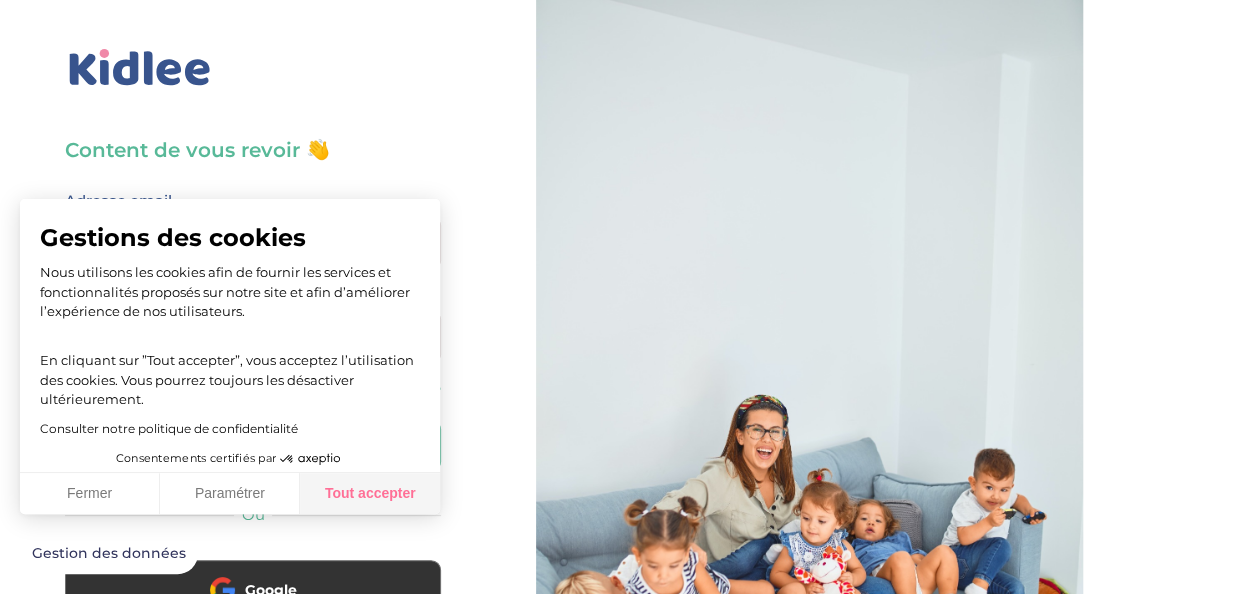 click on "Tout accepter" at bounding box center [370, 494] 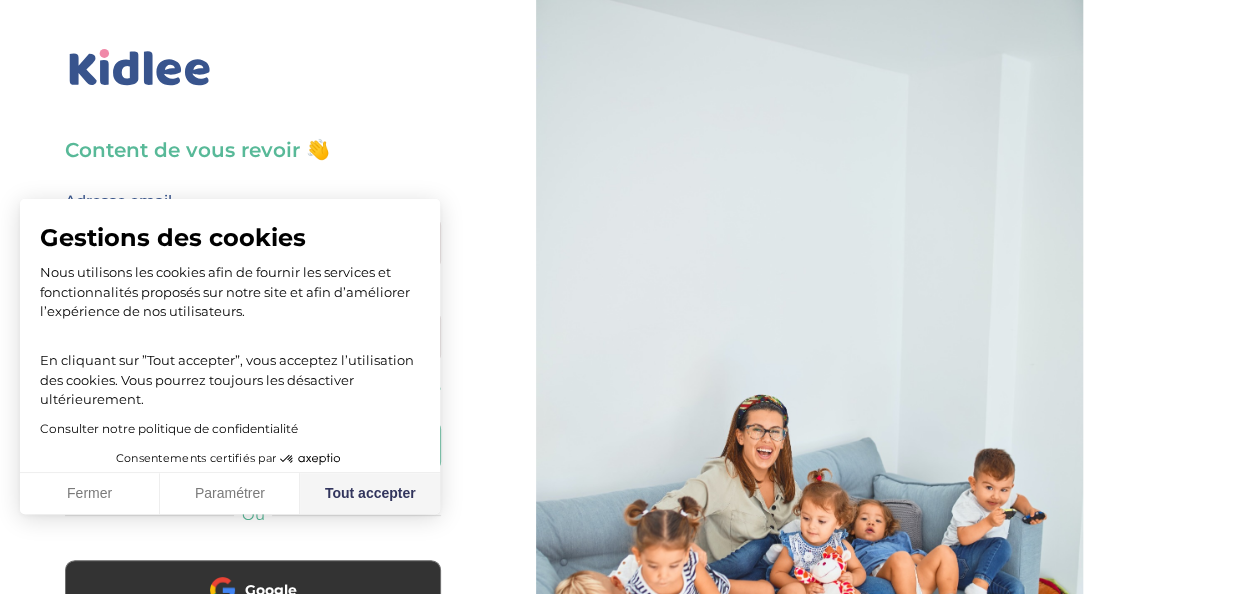 checkbox on "true" 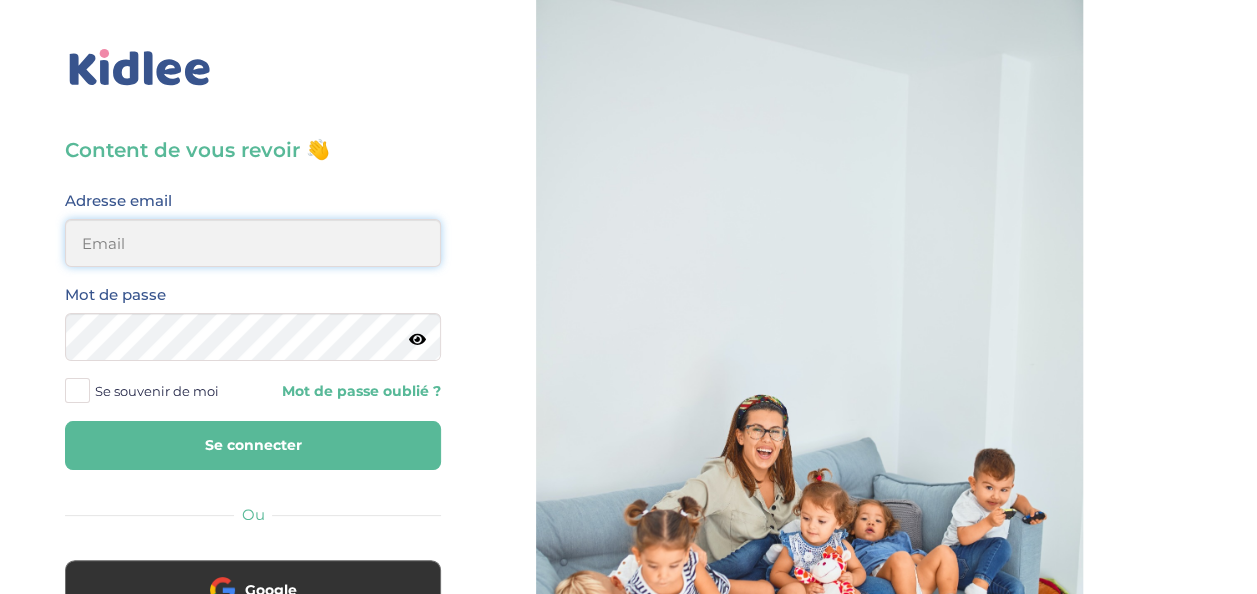 click at bounding box center [253, 243] 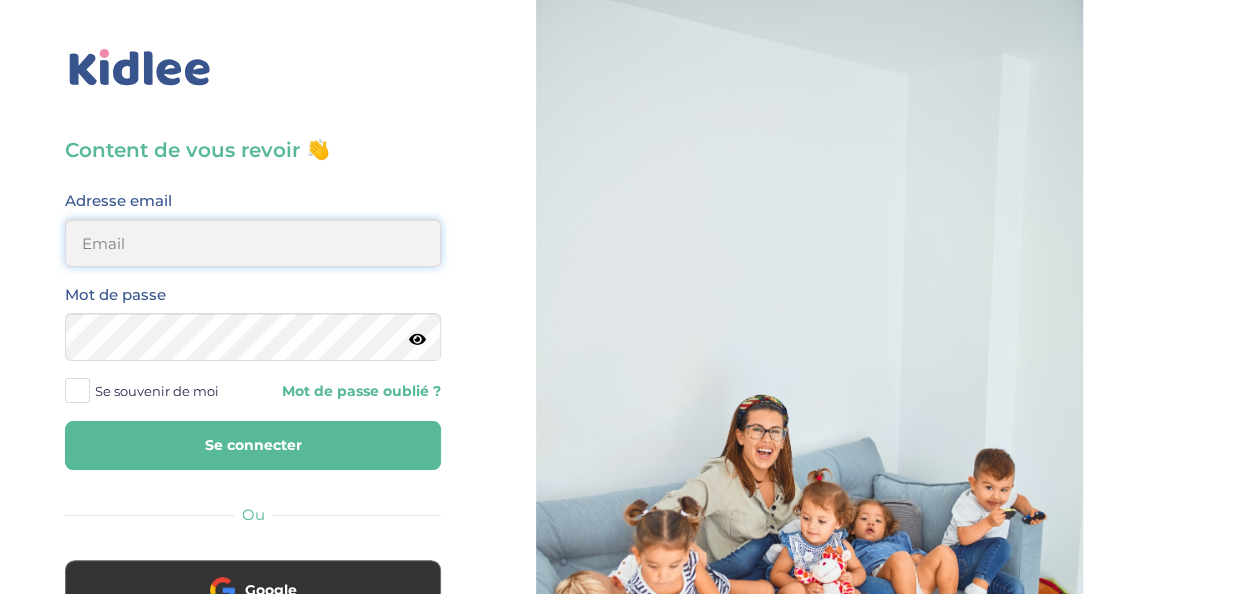 type on "josquinalantonkpode@gmail.com" 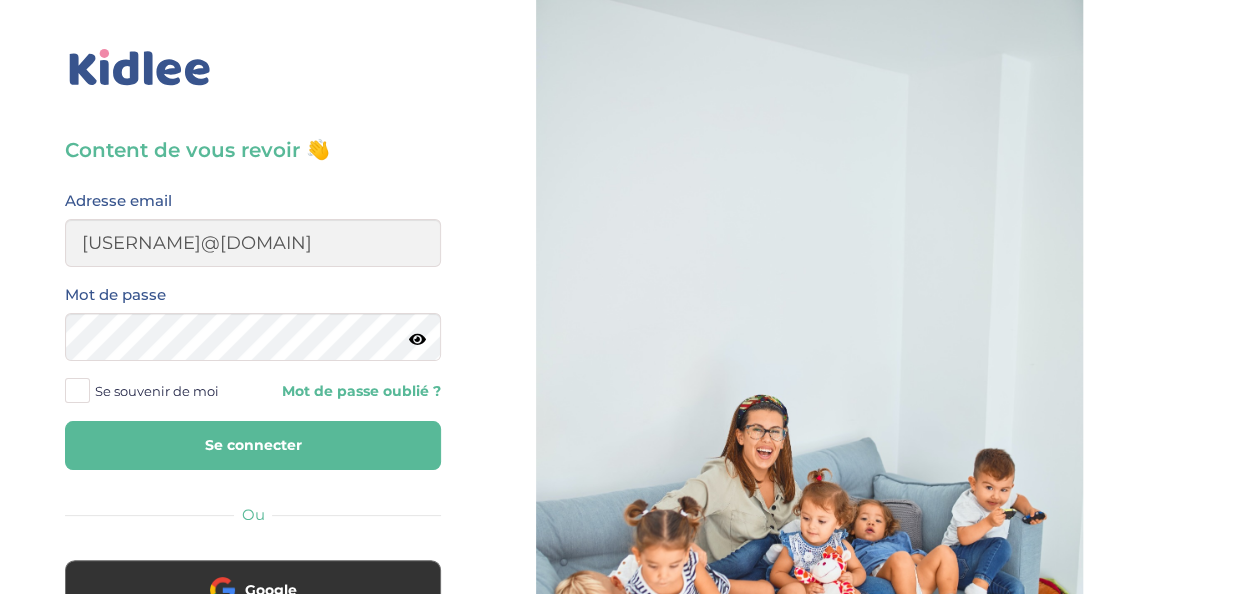click at bounding box center [417, 339] 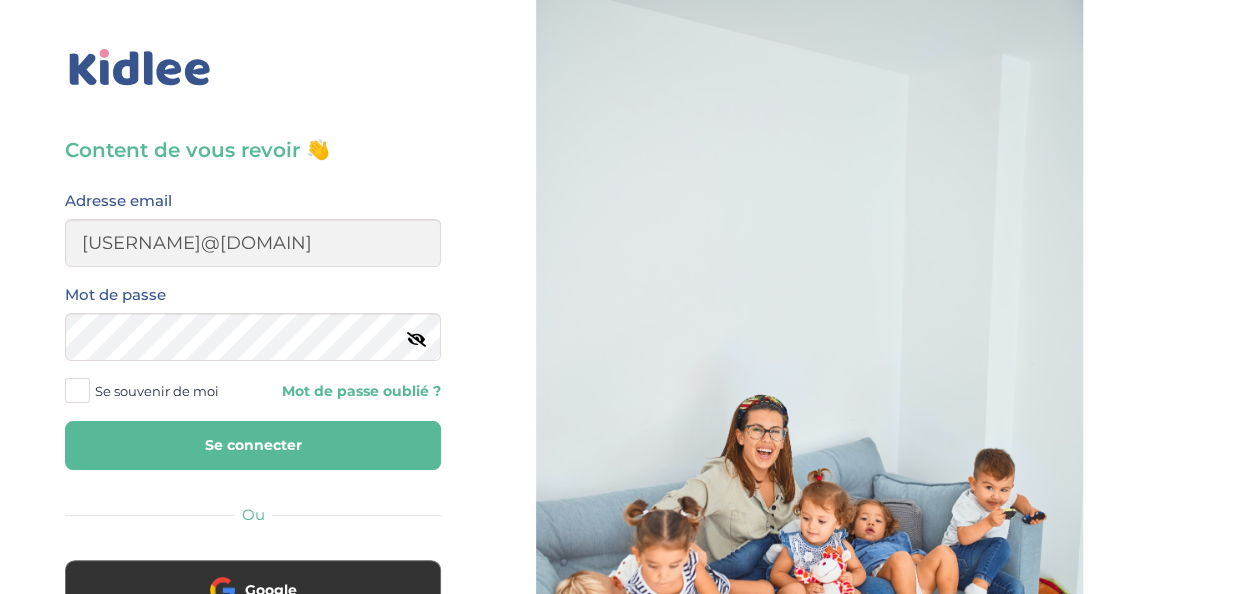 click on "Se connecter" at bounding box center [253, 445] 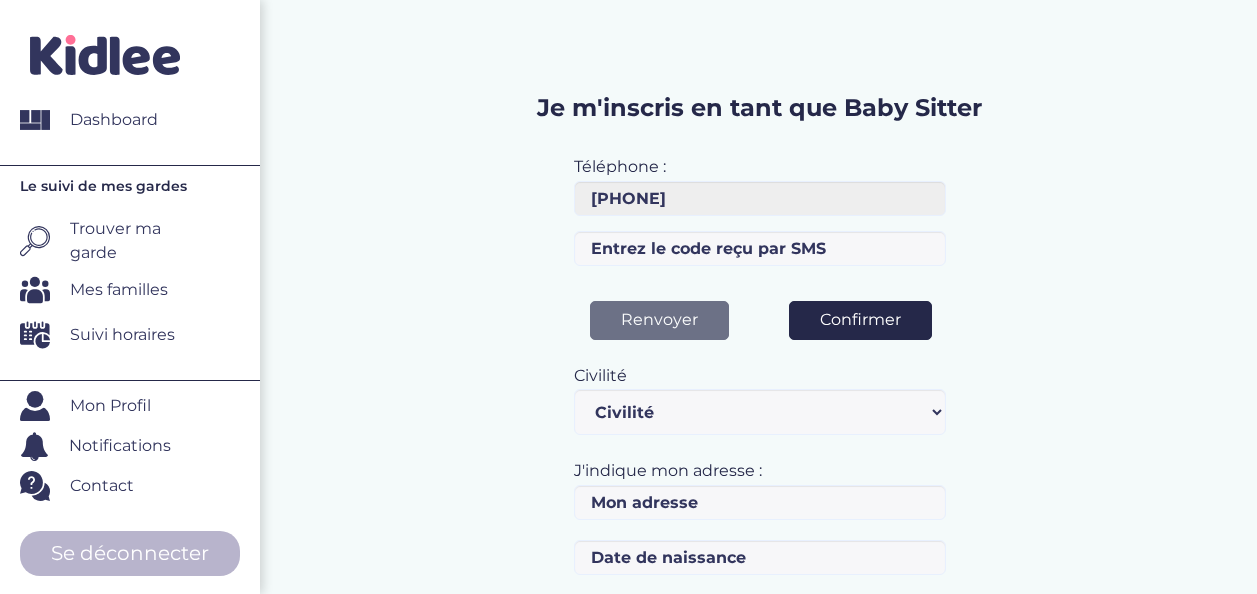scroll, scrollTop: 0, scrollLeft: 0, axis: both 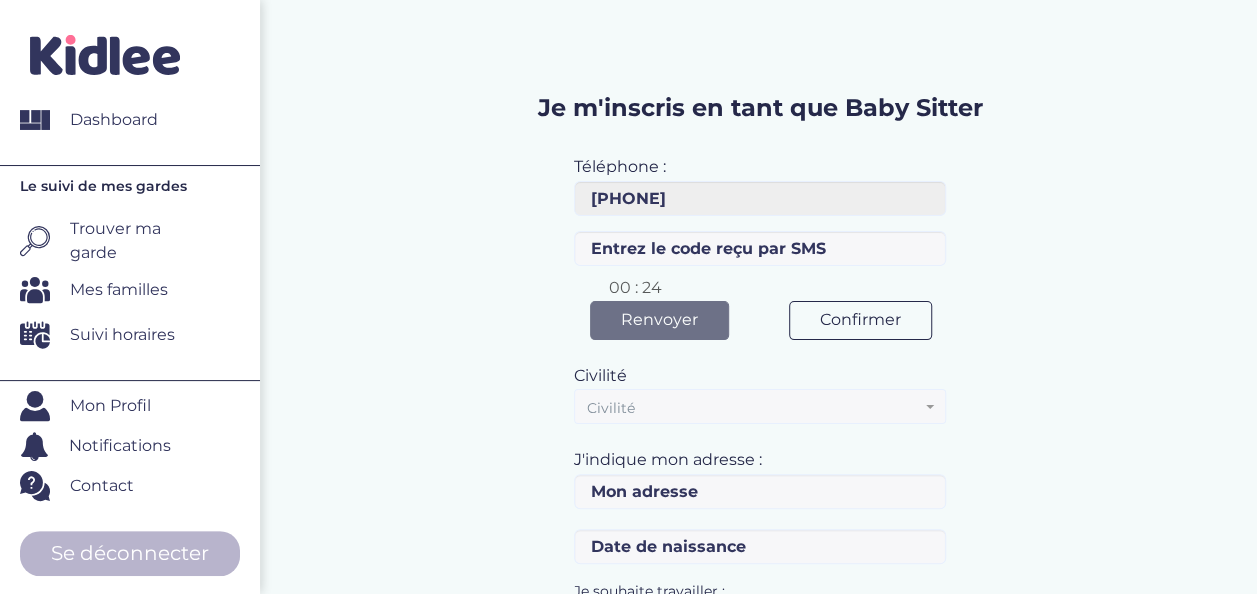 drag, startPoint x: 979, startPoint y: 287, endPoint x: 848, endPoint y: 324, distance: 136.12494 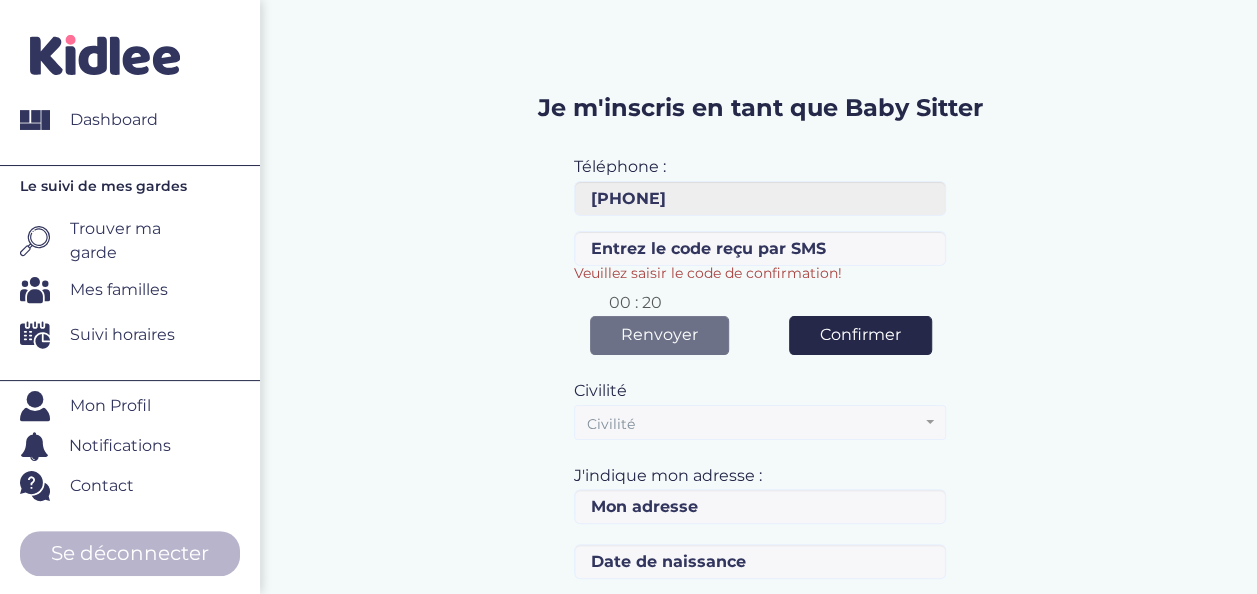 scroll, scrollTop: 444, scrollLeft: 0, axis: vertical 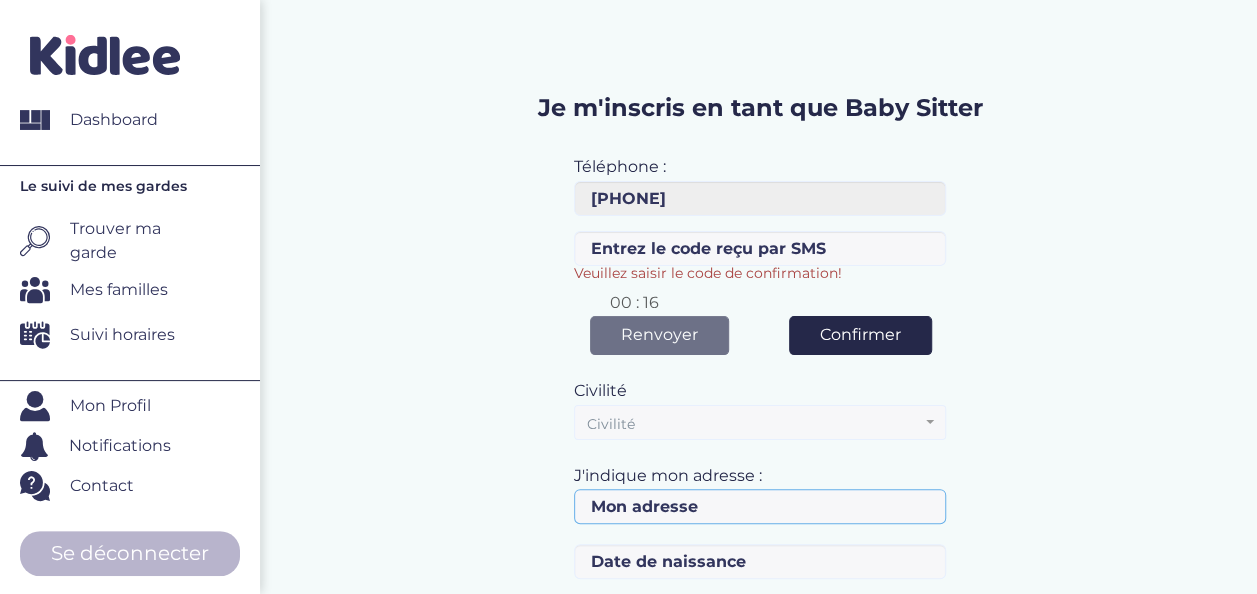 click at bounding box center [760, 506] 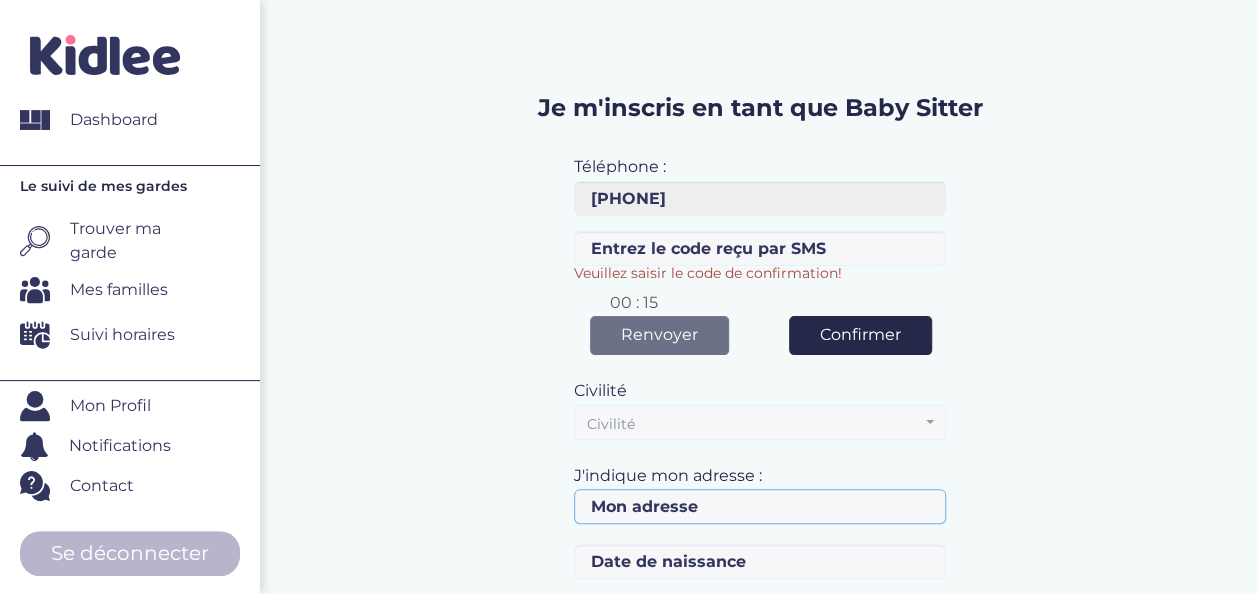 click at bounding box center [760, 506] 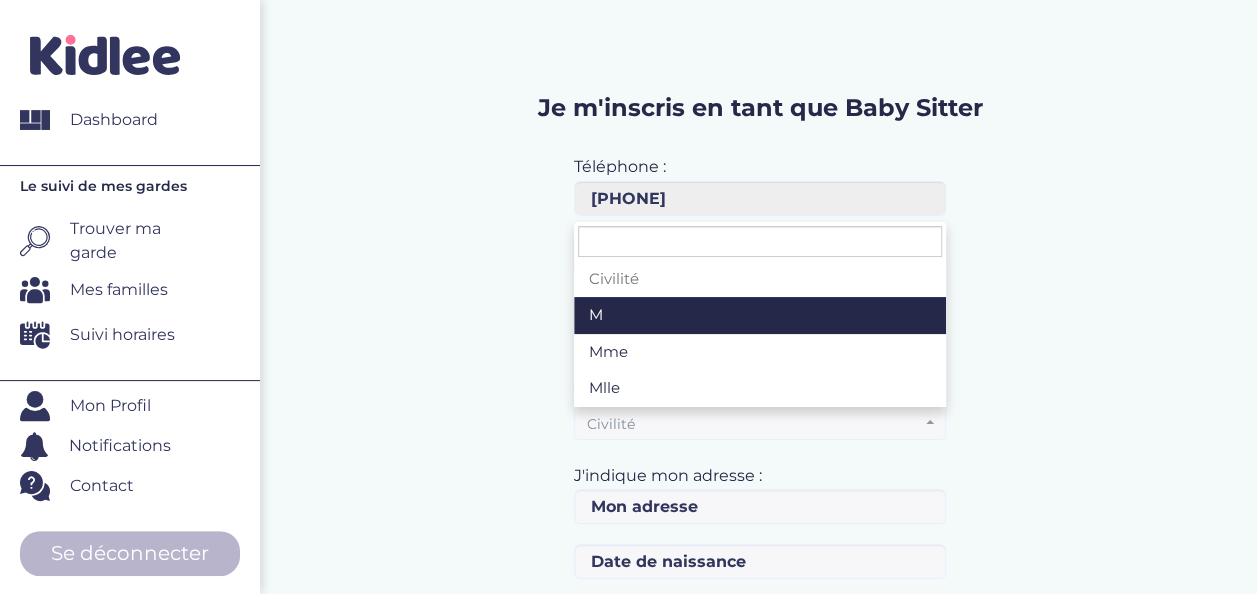 click on "Civilité" at bounding box center [754, 424] 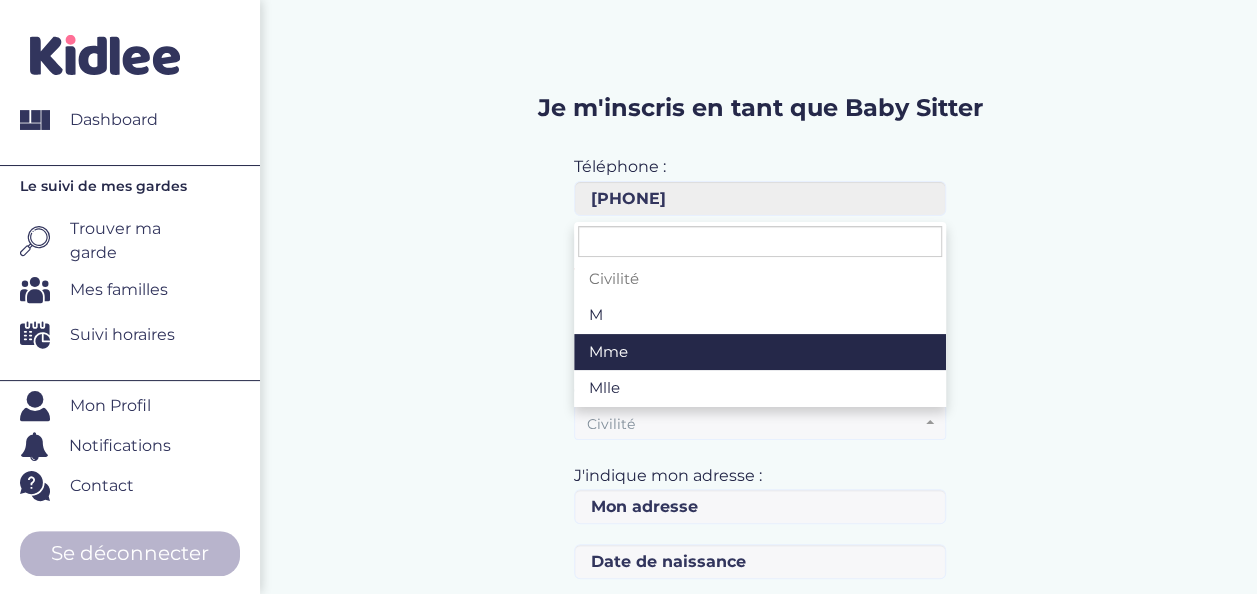 select on "1" 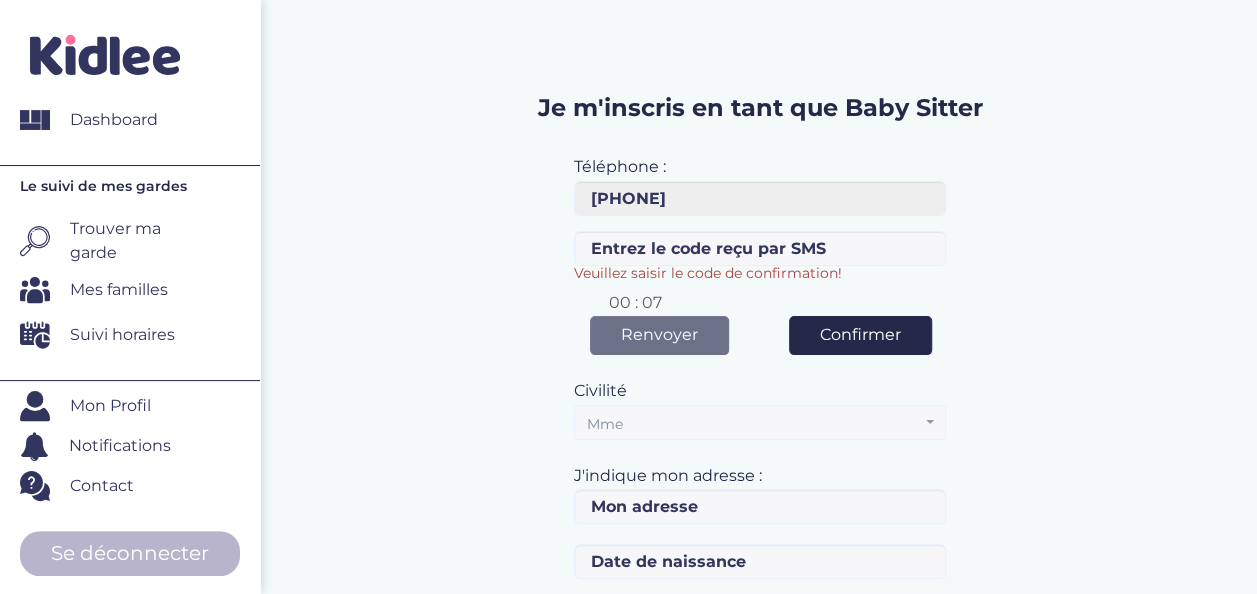scroll, scrollTop: 36, scrollLeft: 0, axis: vertical 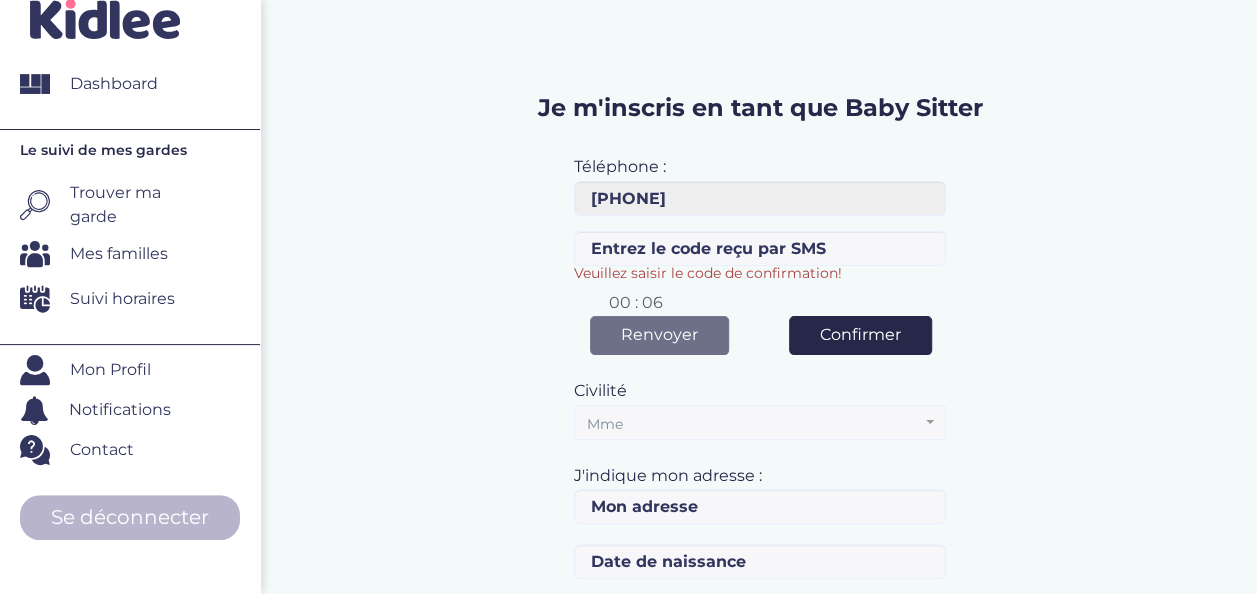 click 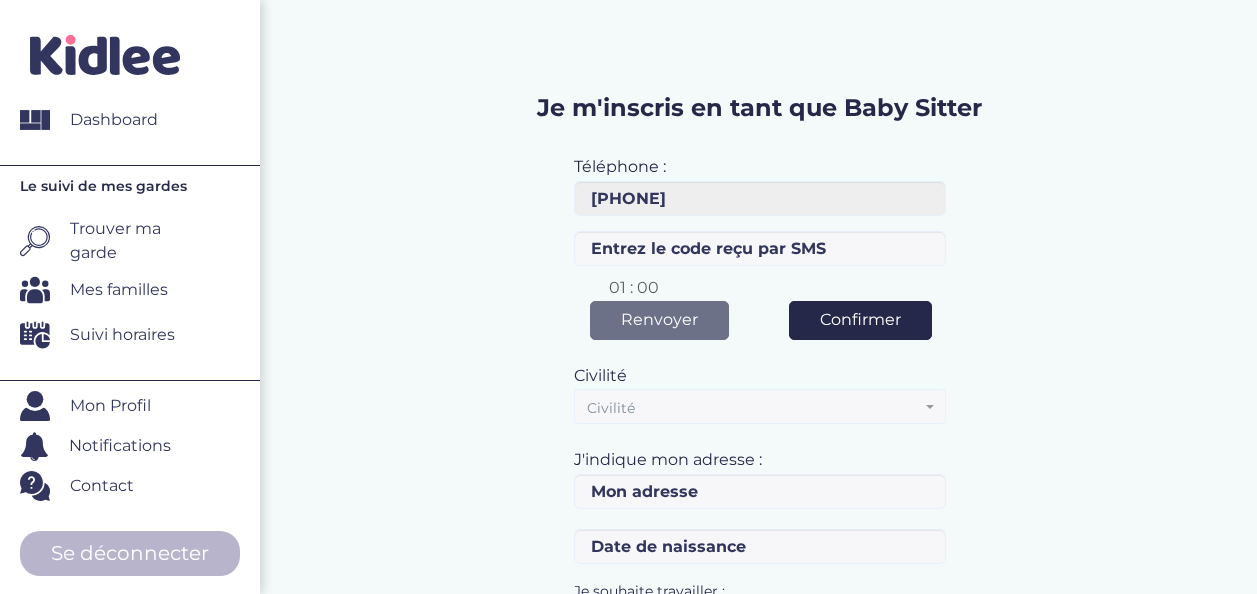 scroll, scrollTop: 0, scrollLeft: 0, axis: both 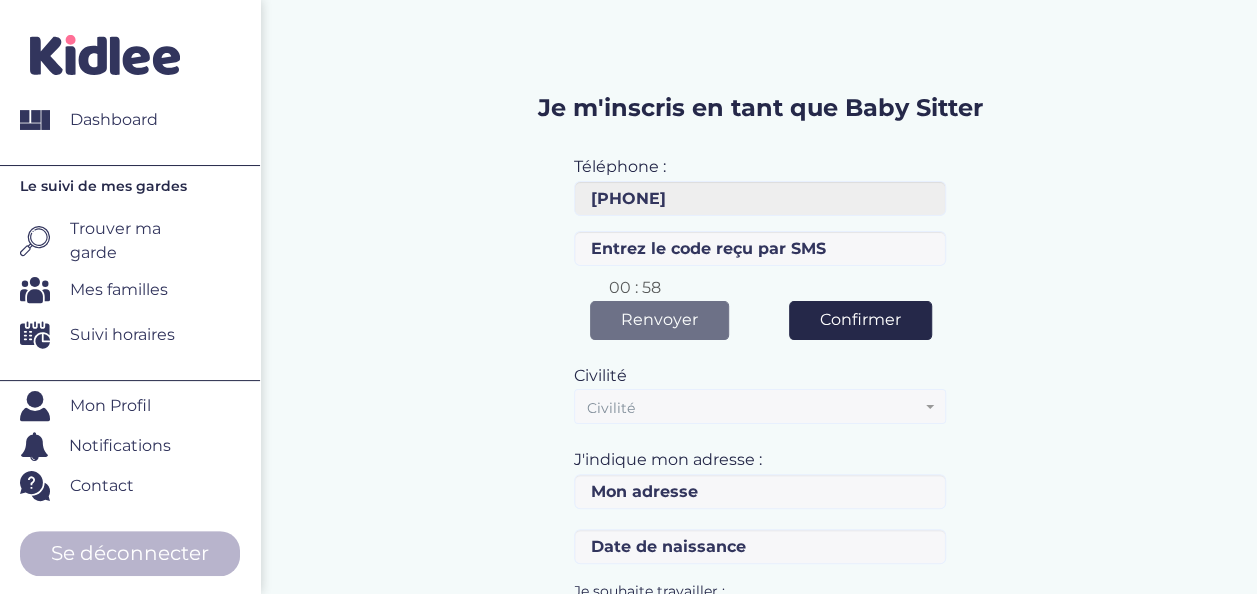 click 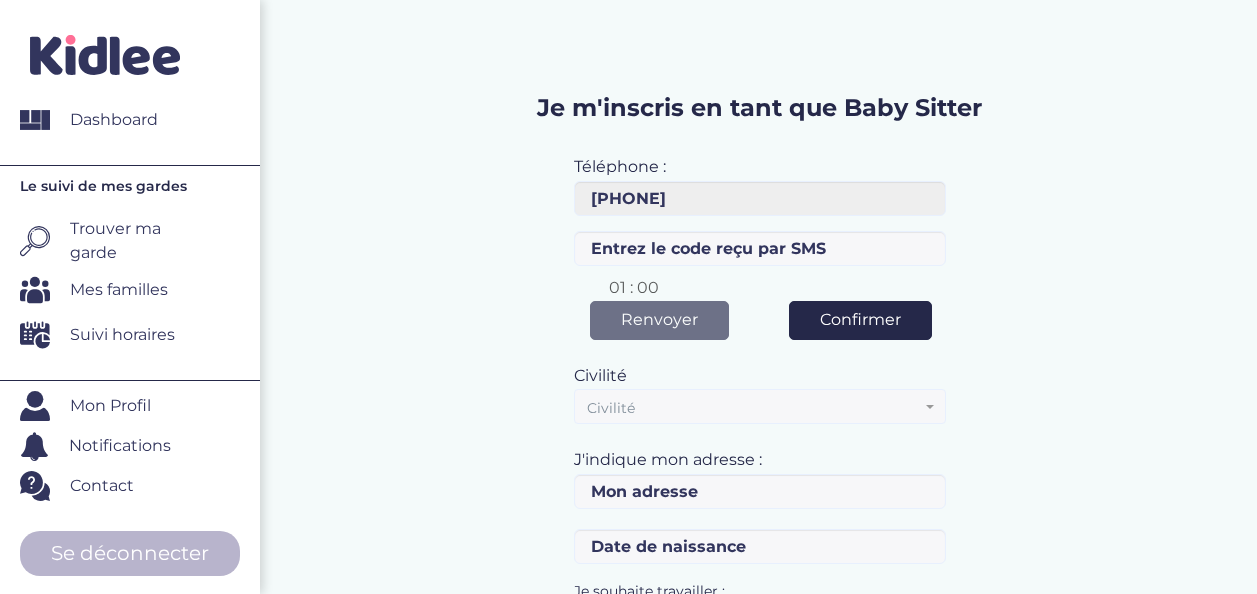 scroll, scrollTop: 0, scrollLeft: 0, axis: both 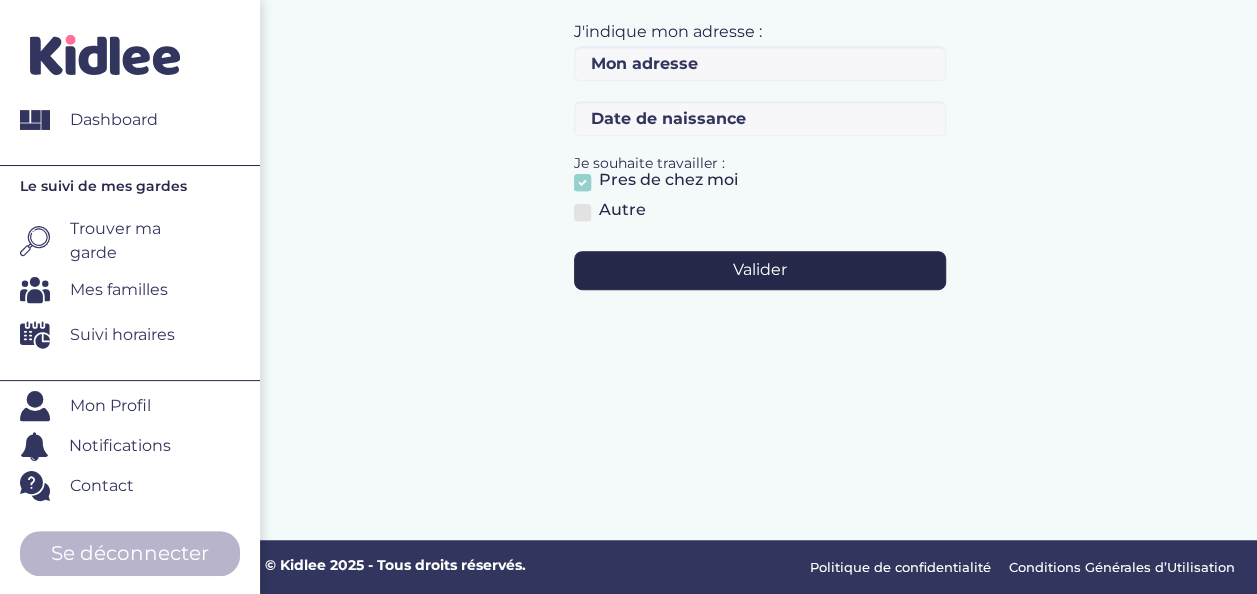 click at bounding box center [582, 212] 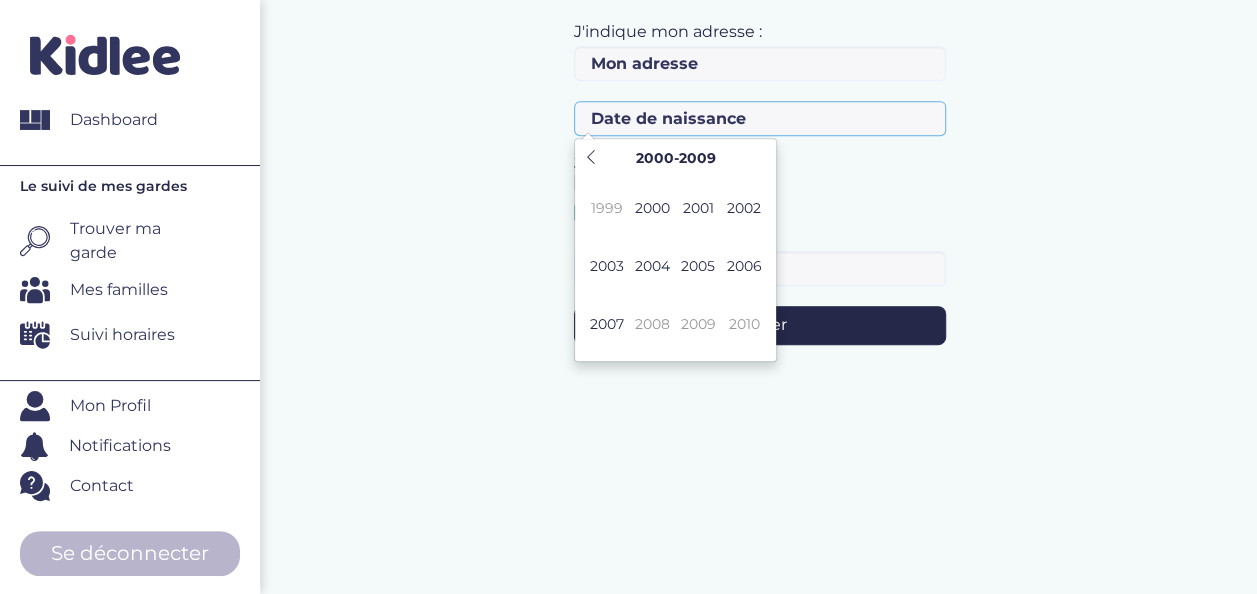 click at bounding box center [760, 118] 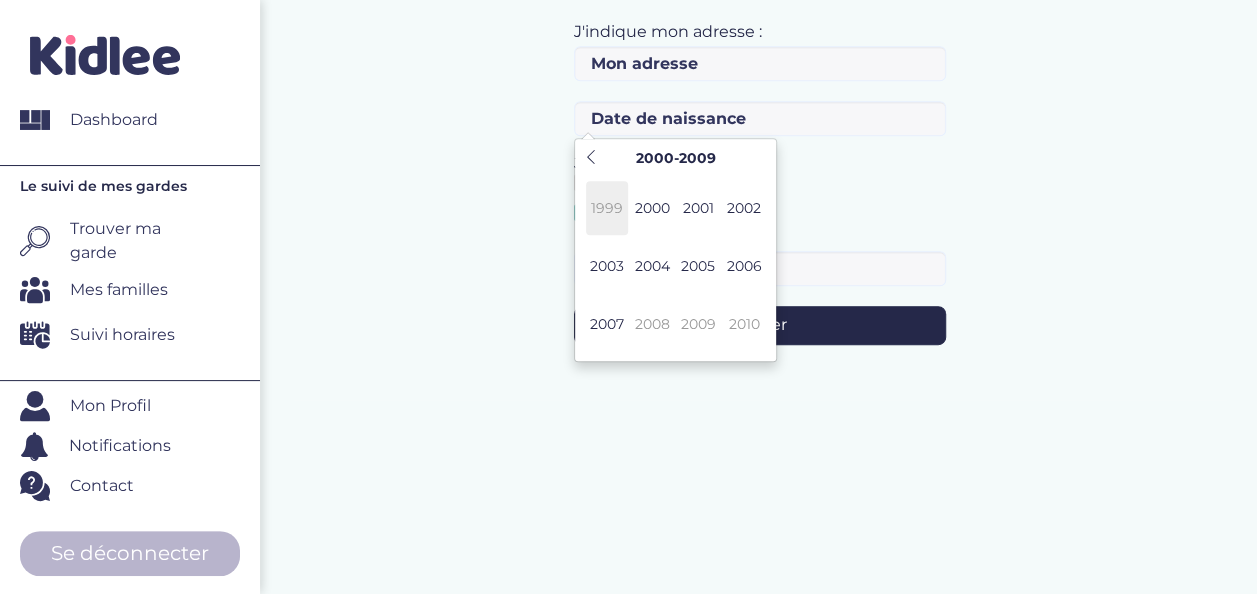 click on "1999" at bounding box center [607, 208] 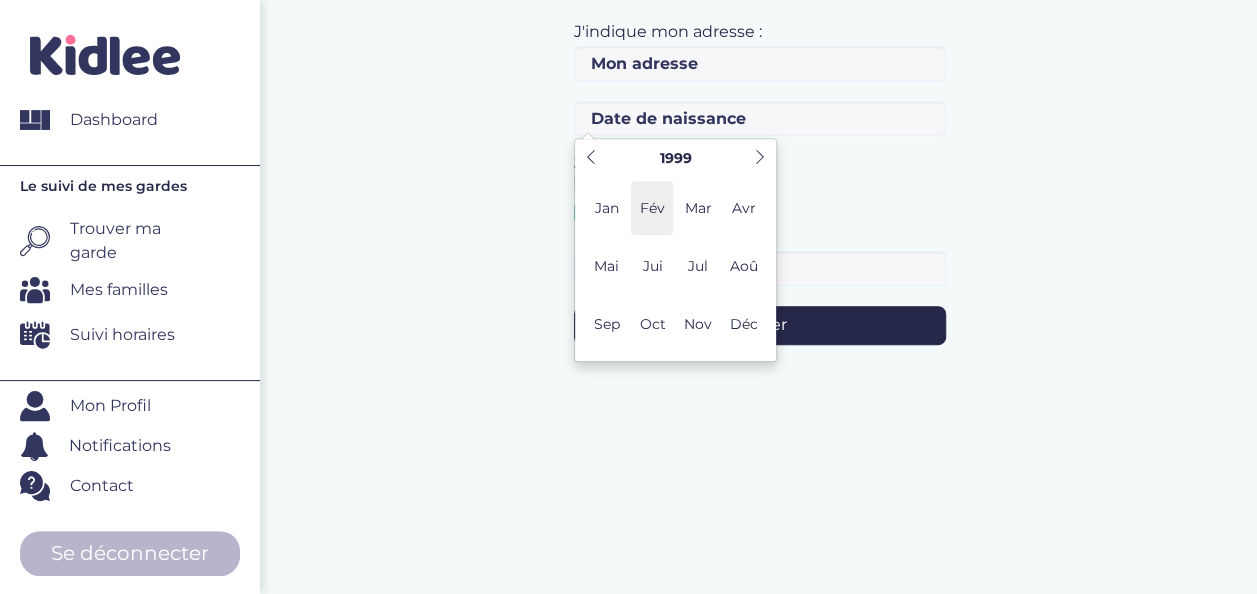 click on "Fév" at bounding box center (652, 208) 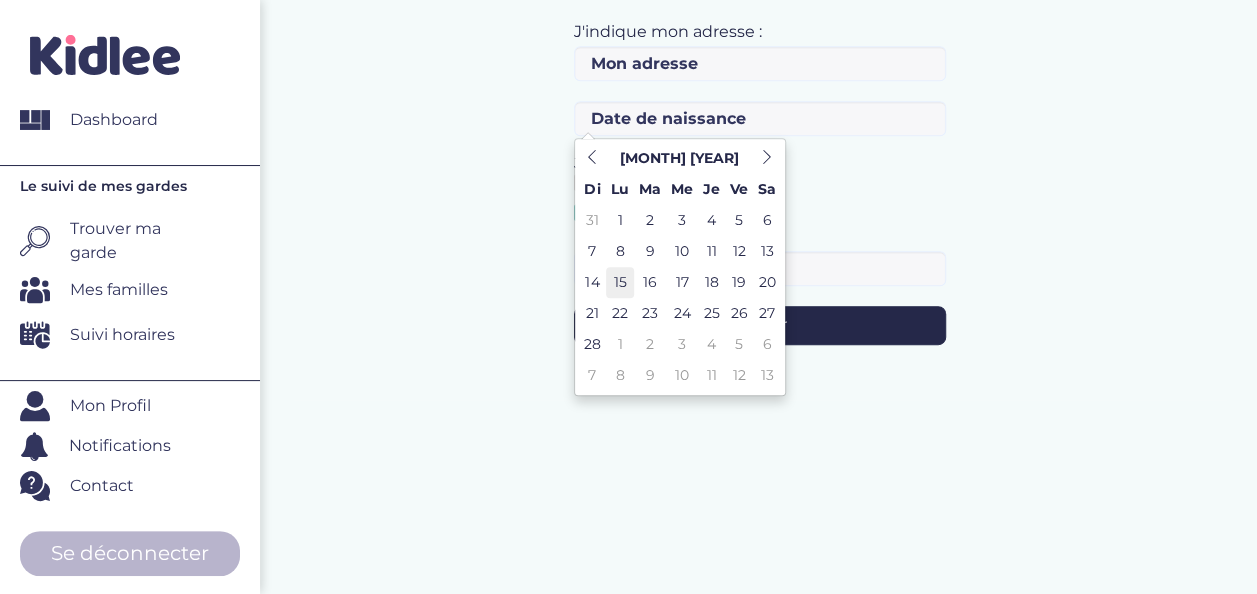 click on "15" at bounding box center [620, 282] 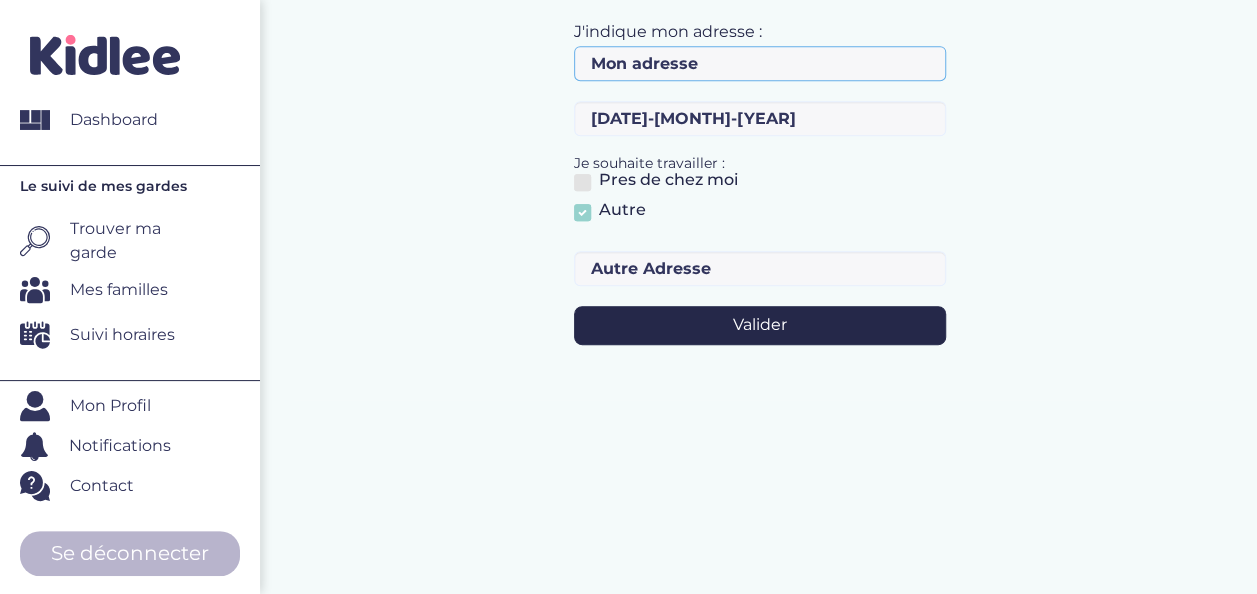 click at bounding box center [760, 63] 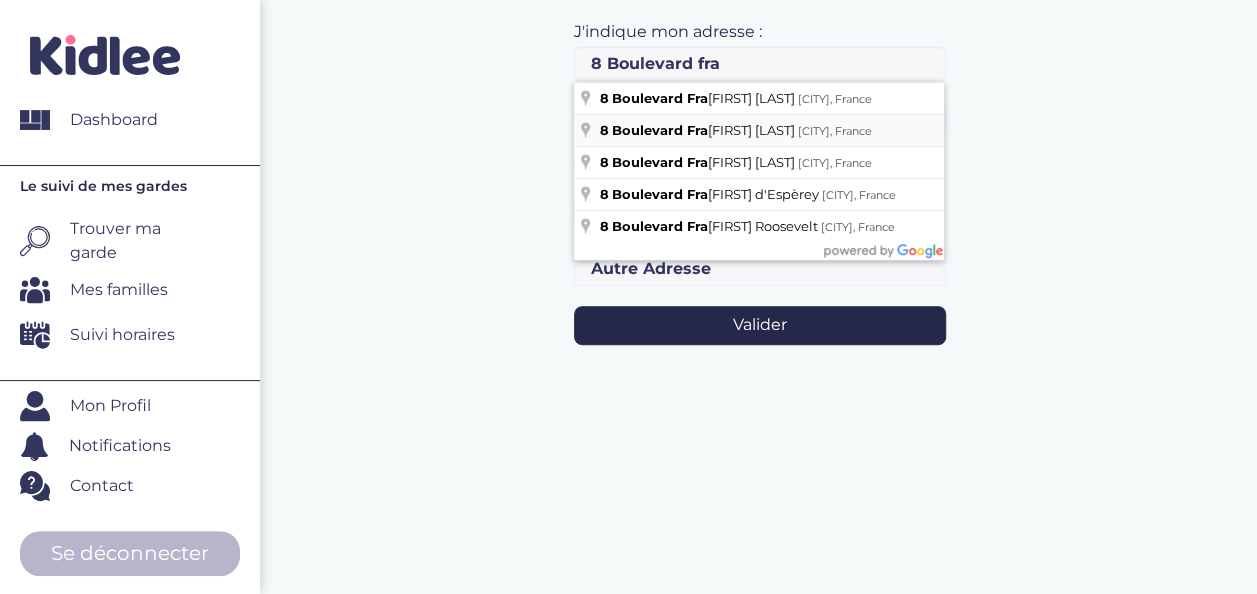 type on "8 Boulevard François Mitterrand, Évry-Courcouronnes, France" 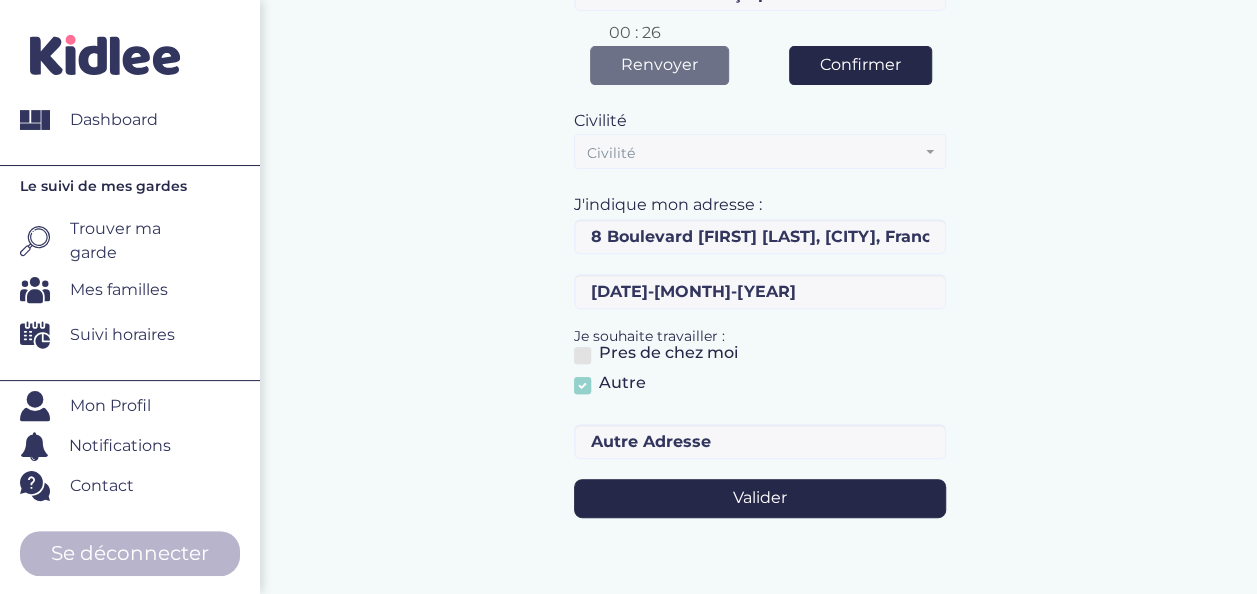 scroll, scrollTop: 202, scrollLeft: 0, axis: vertical 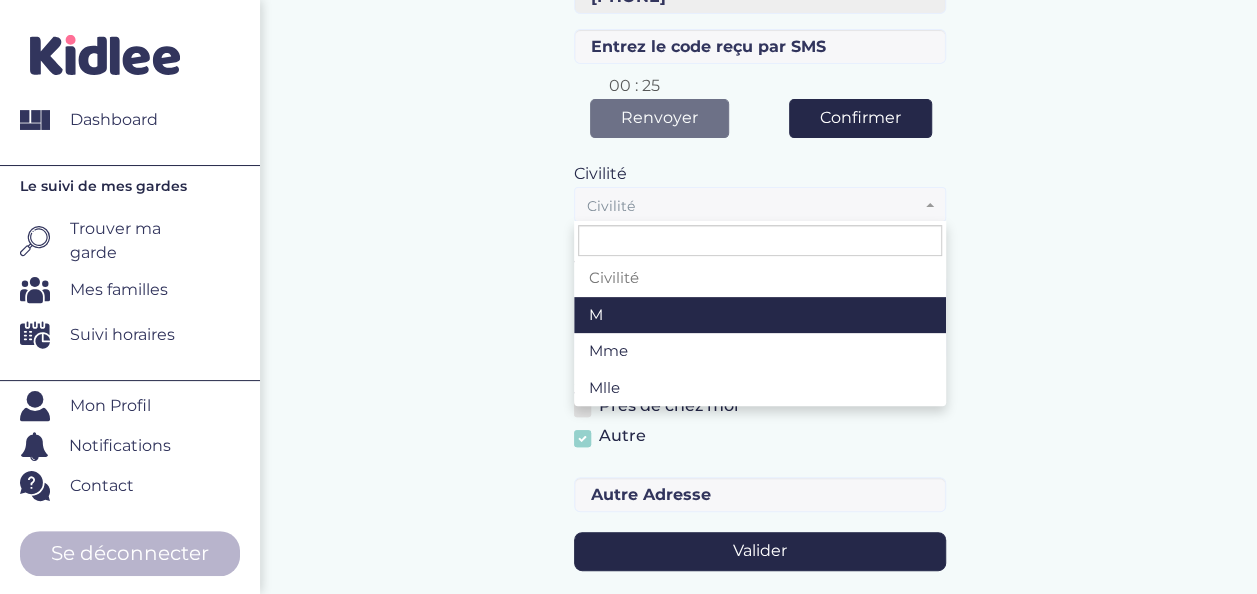 click on "Civilité" at bounding box center [760, 204] 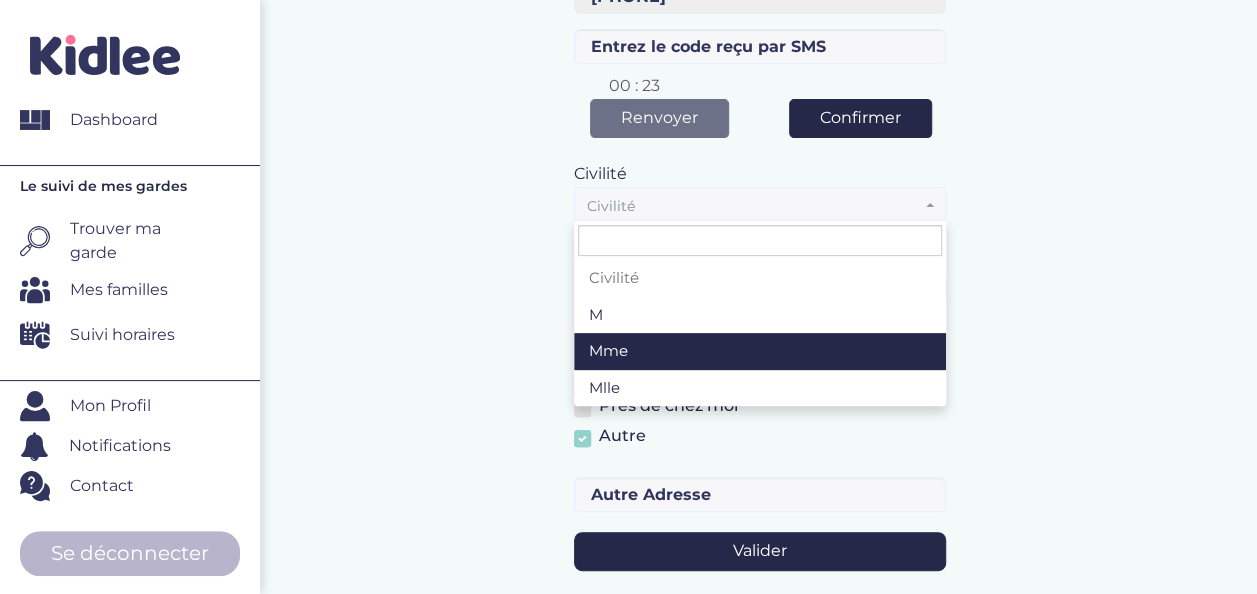 select on "1" 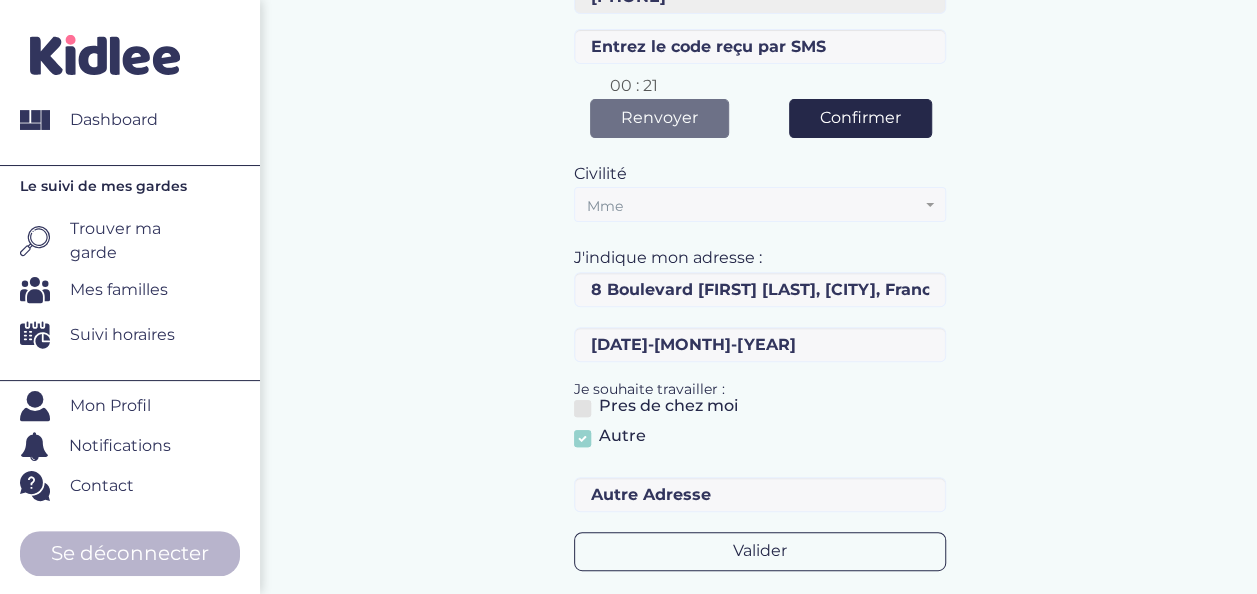 click on "Valider" at bounding box center [760, 551] 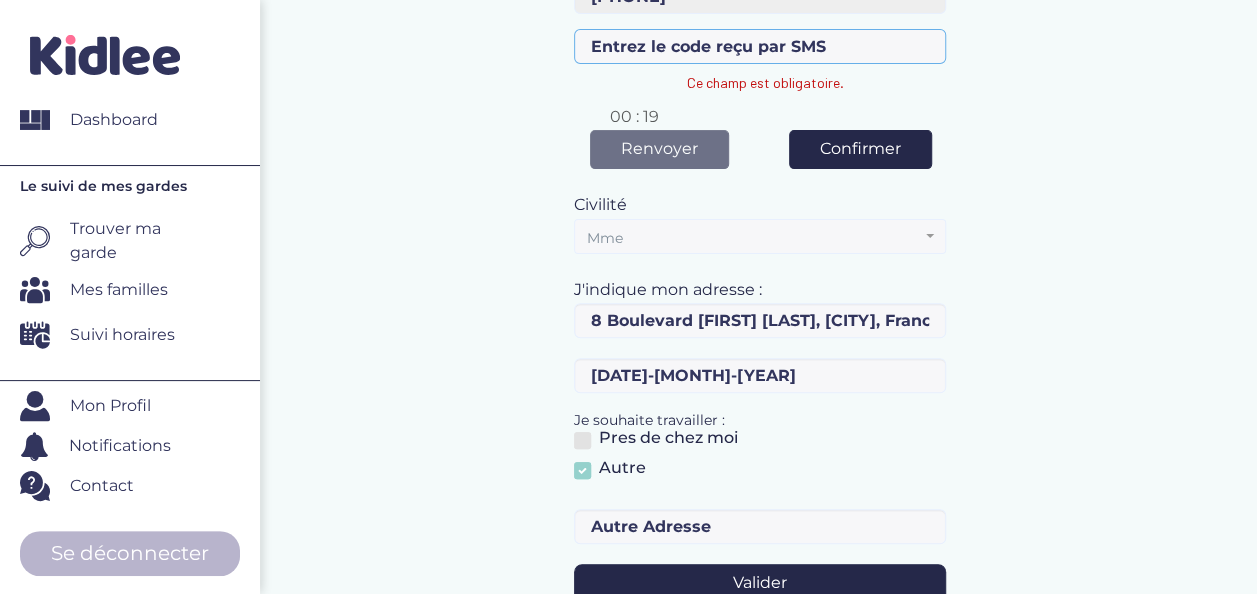 click on "Ce champ est obligatoire." at bounding box center [760, 46] 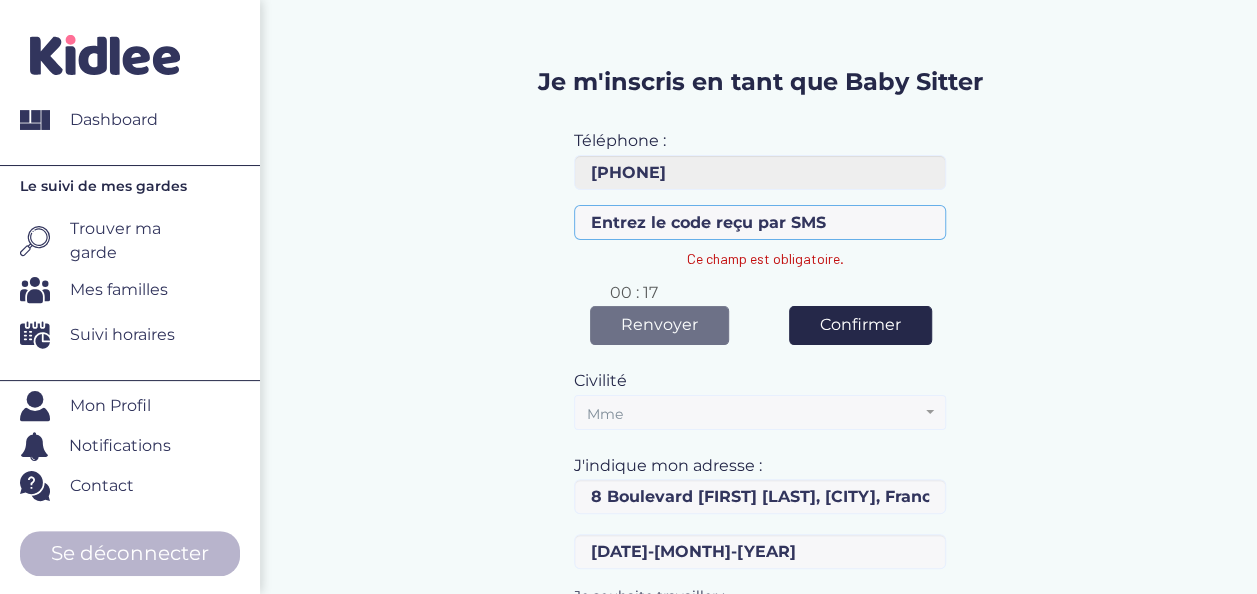scroll, scrollTop: 0, scrollLeft: 0, axis: both 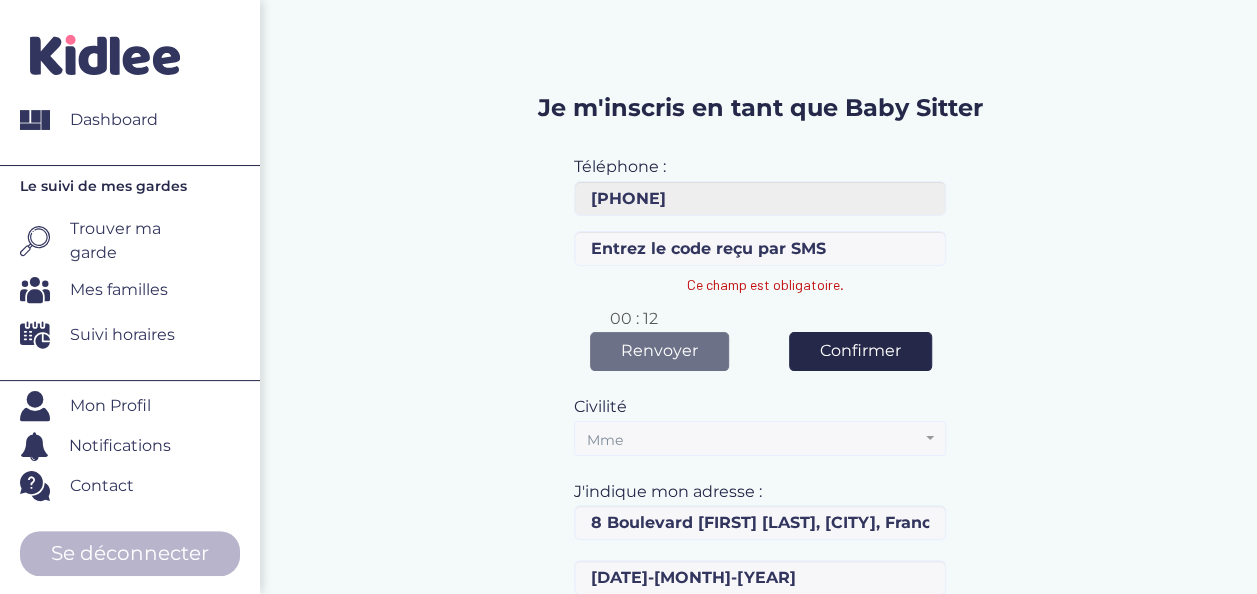 click on "Toggle navigation
FAQ
LANTONKPODE  Iskila
Toggle navigation" at bounding box center [628, 555] 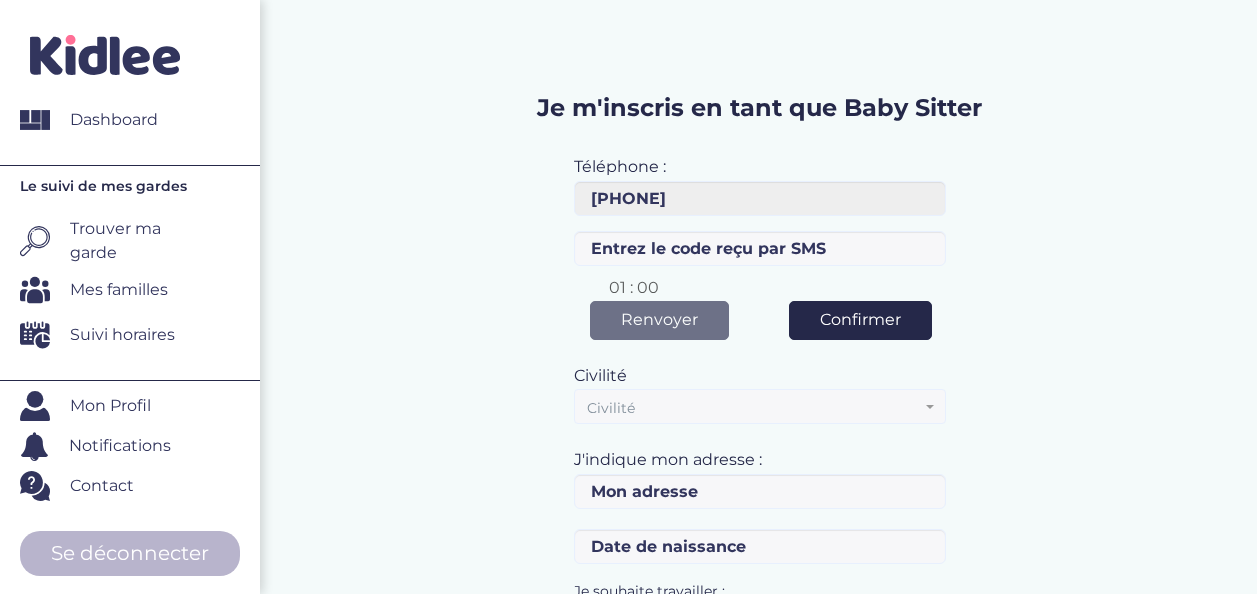 scroll, scrollTop: 0, scrollLeft: 0, axis: both 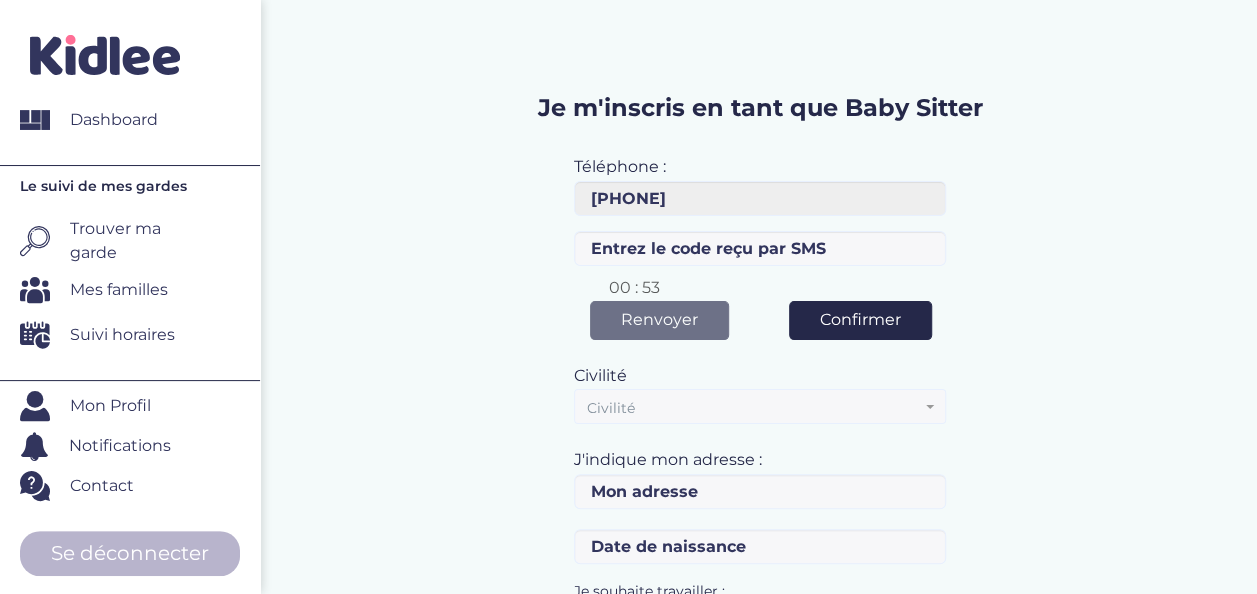 click on "Mon Profil" at bounding box center [110, 406] 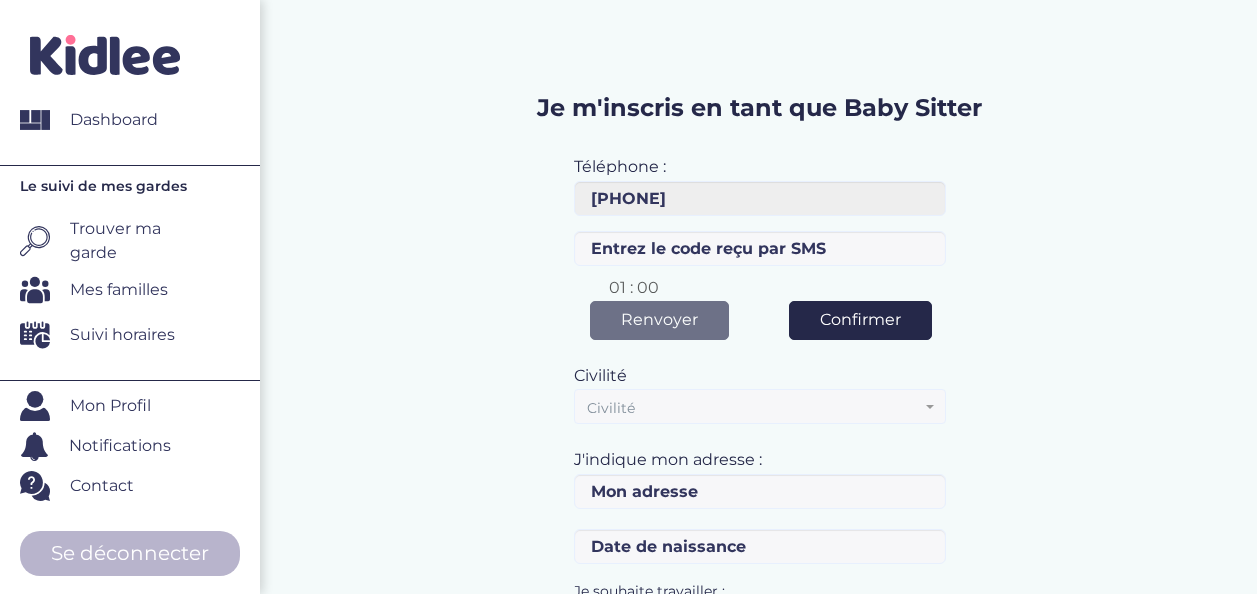 scroll, scrollTop: 0, scrollLeft: 0, axis: both 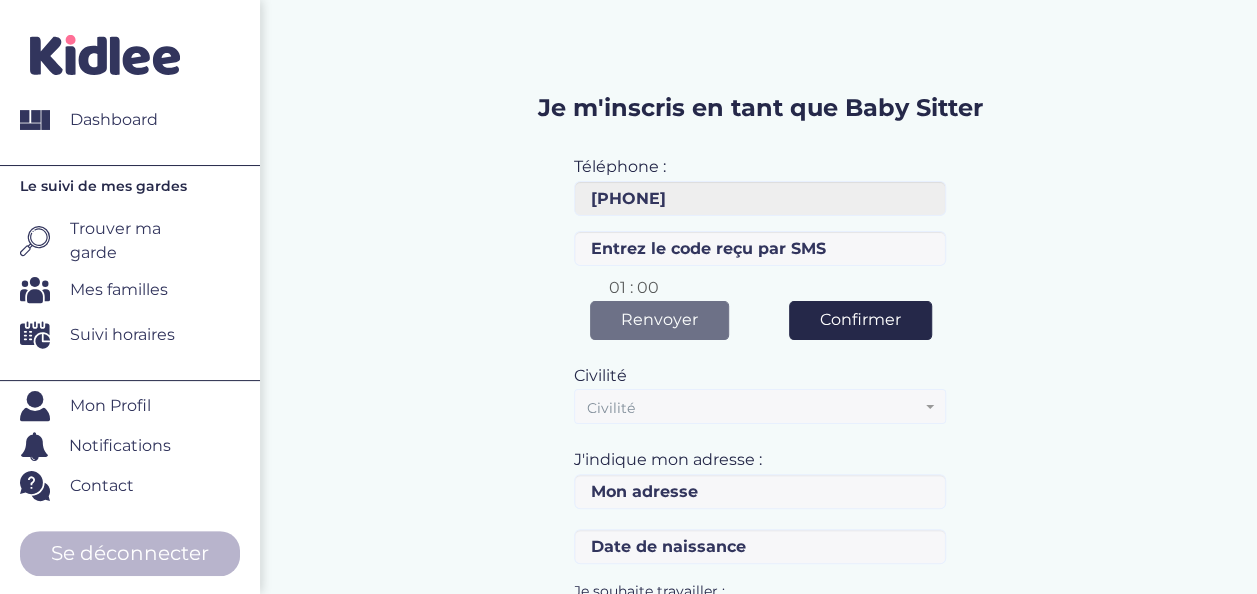 click on "Mon Profil" at bounding box center [110, 406] 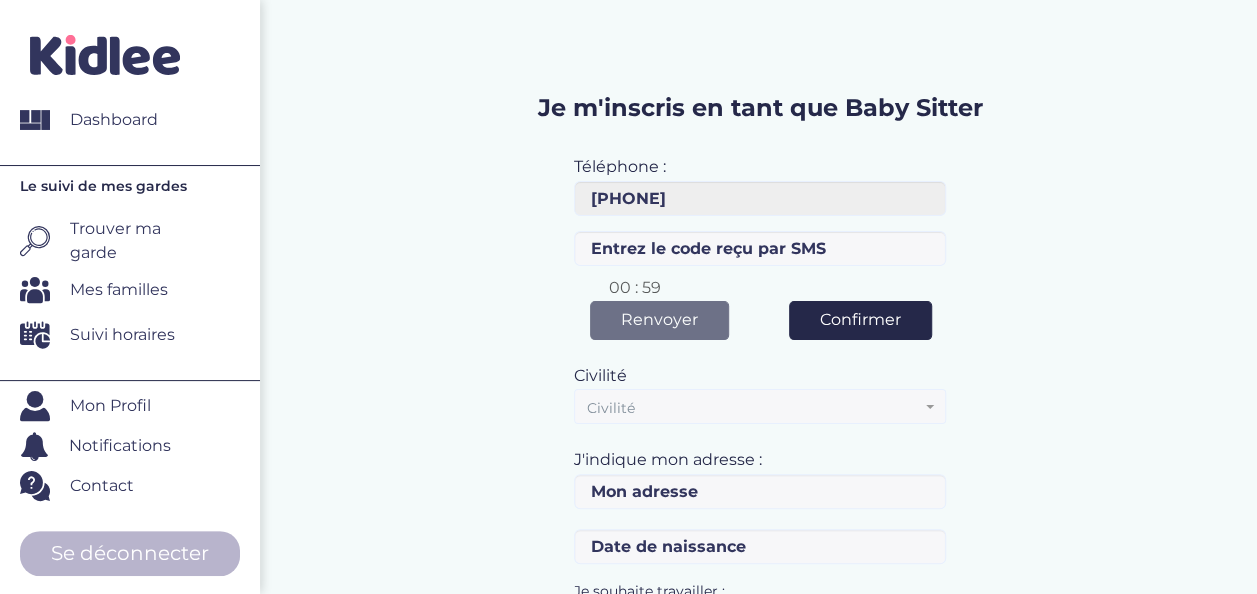 click on "Mon Profil" at bounding box center (110, 406) 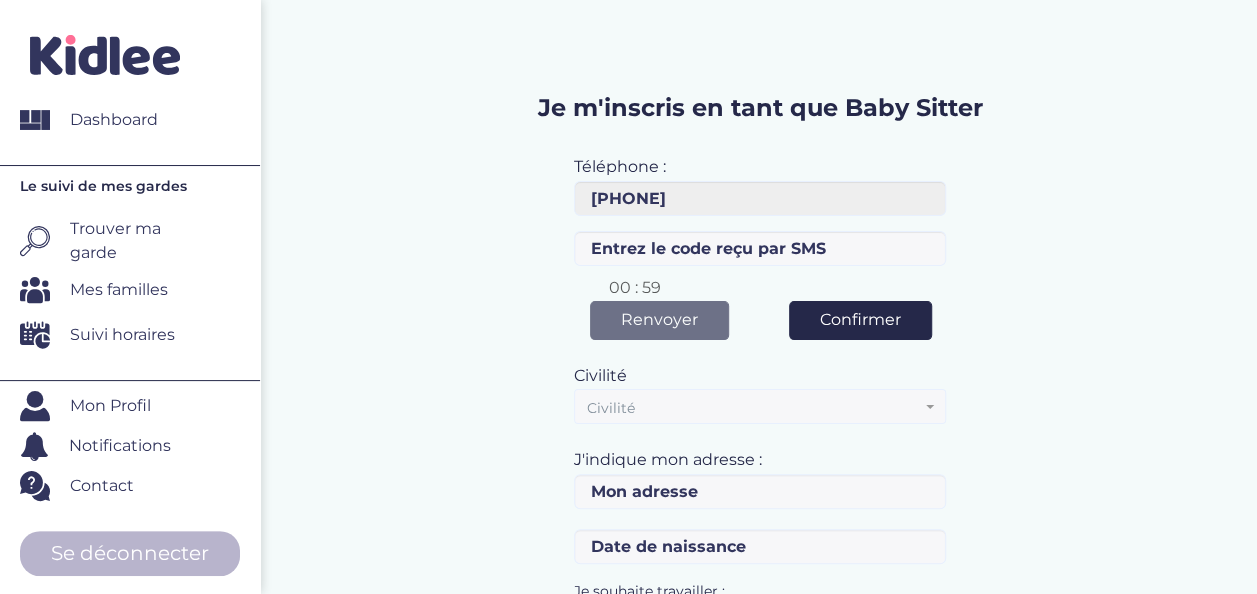 drag, startPoint x: 0, startPoint y: 0, endPoint x: 113, endPoint y: 399, distance: 414.69266 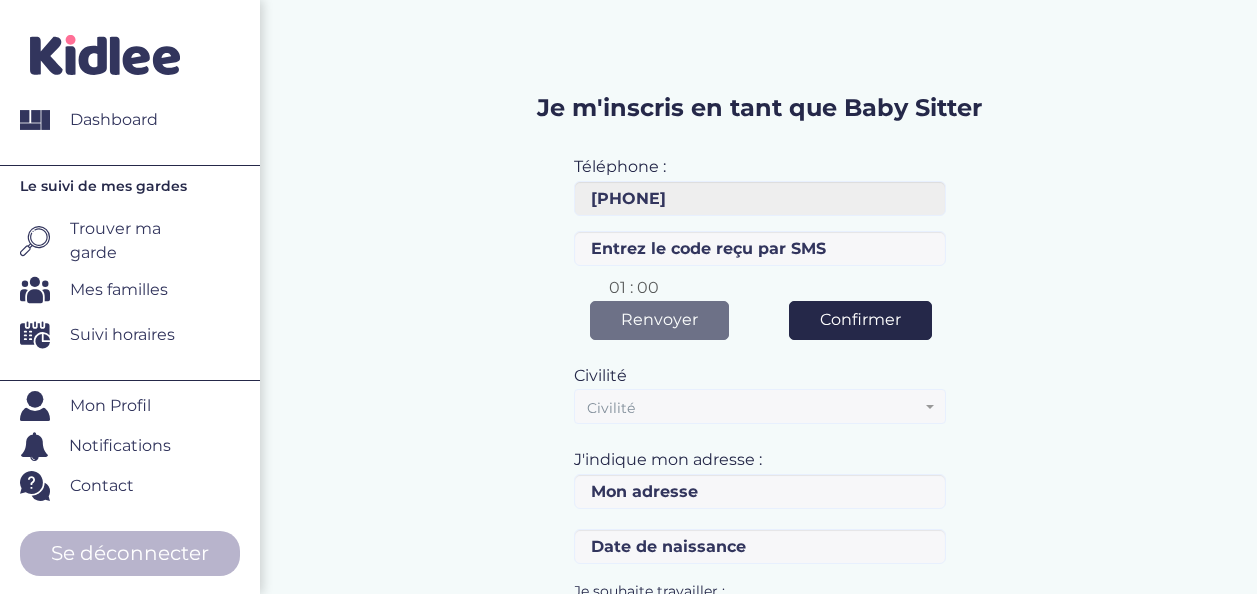scroll, scrollTop: 0, scrollLeft: 0, axis: both 